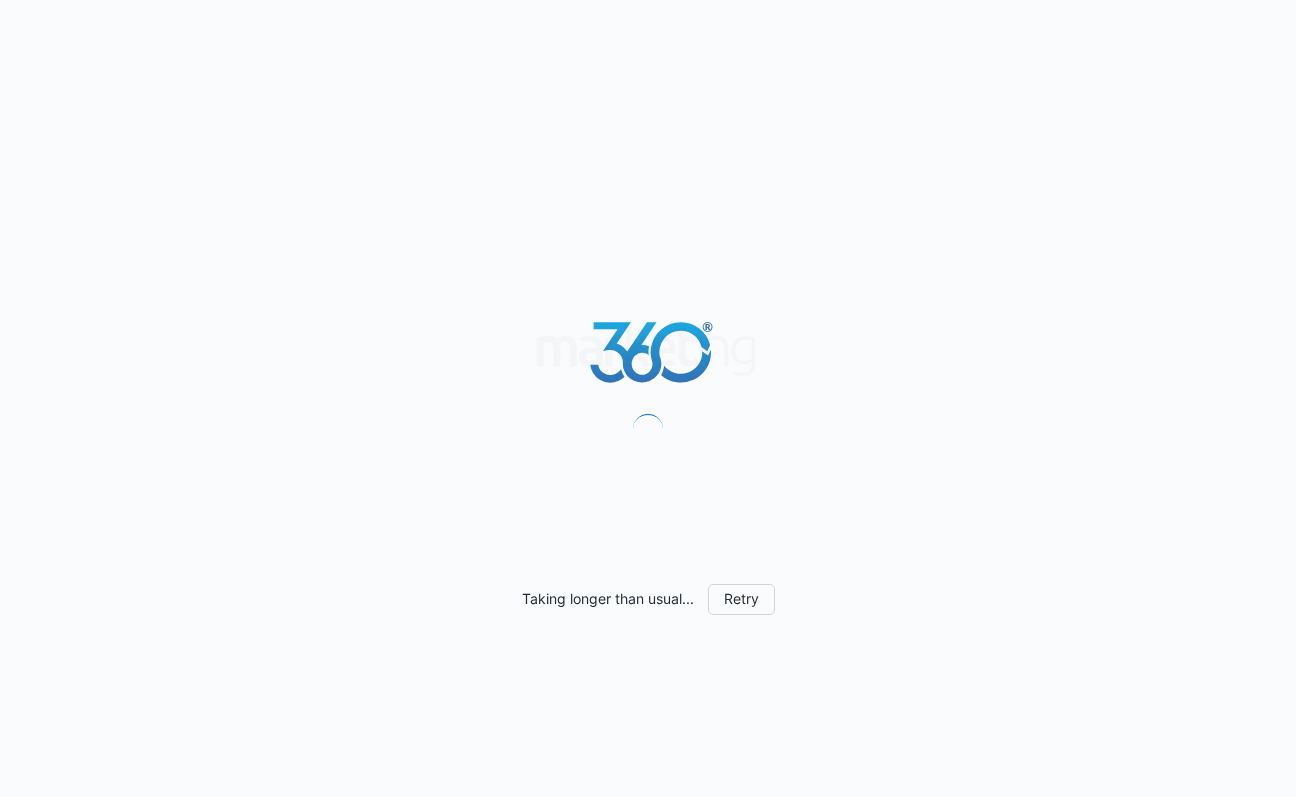 scroll, scrollTop: 0, scrollLeft: 0, axis: both 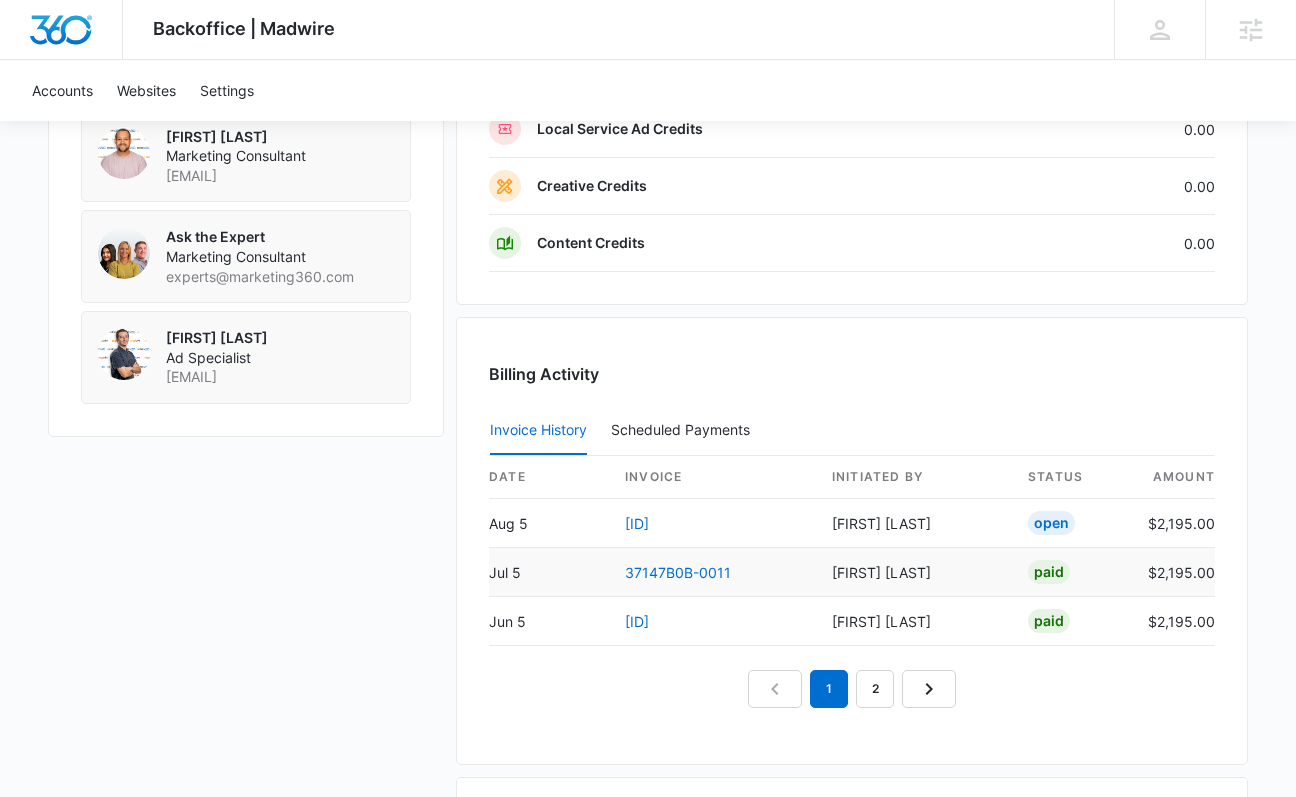 click on "37147B0B-0011" at bounding box center (712, 572) 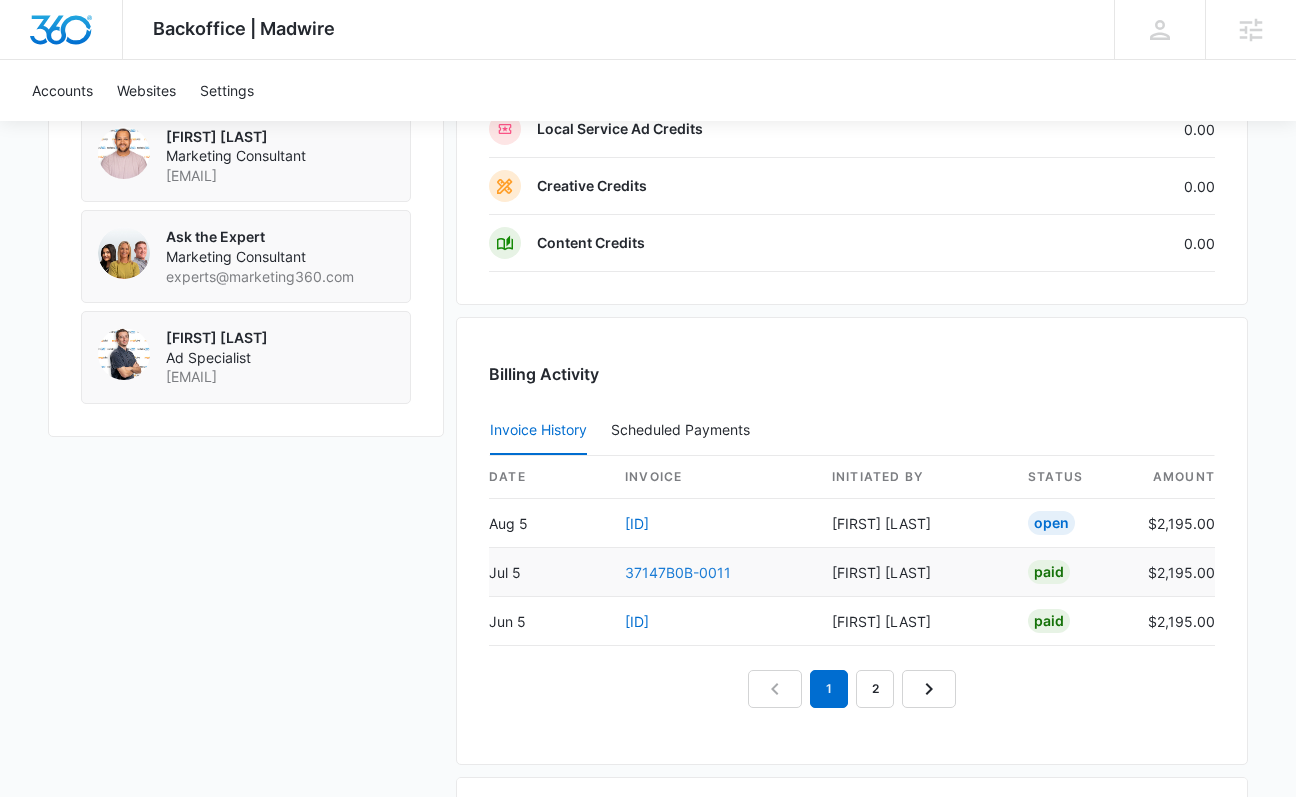 click on "37147B0B-0011" at bounding box center [678, 572] 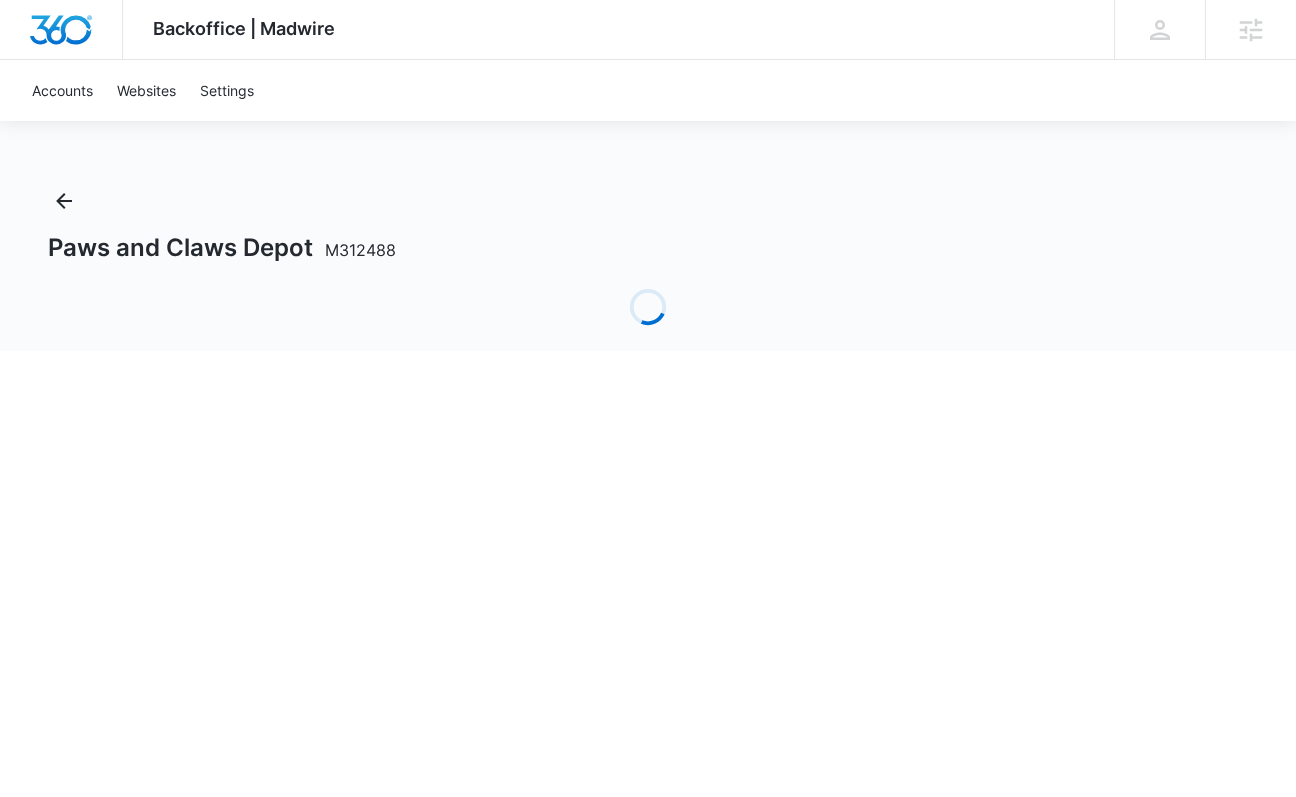 scroll, scrollTop: 0, scrollLeft: 0, axis: both 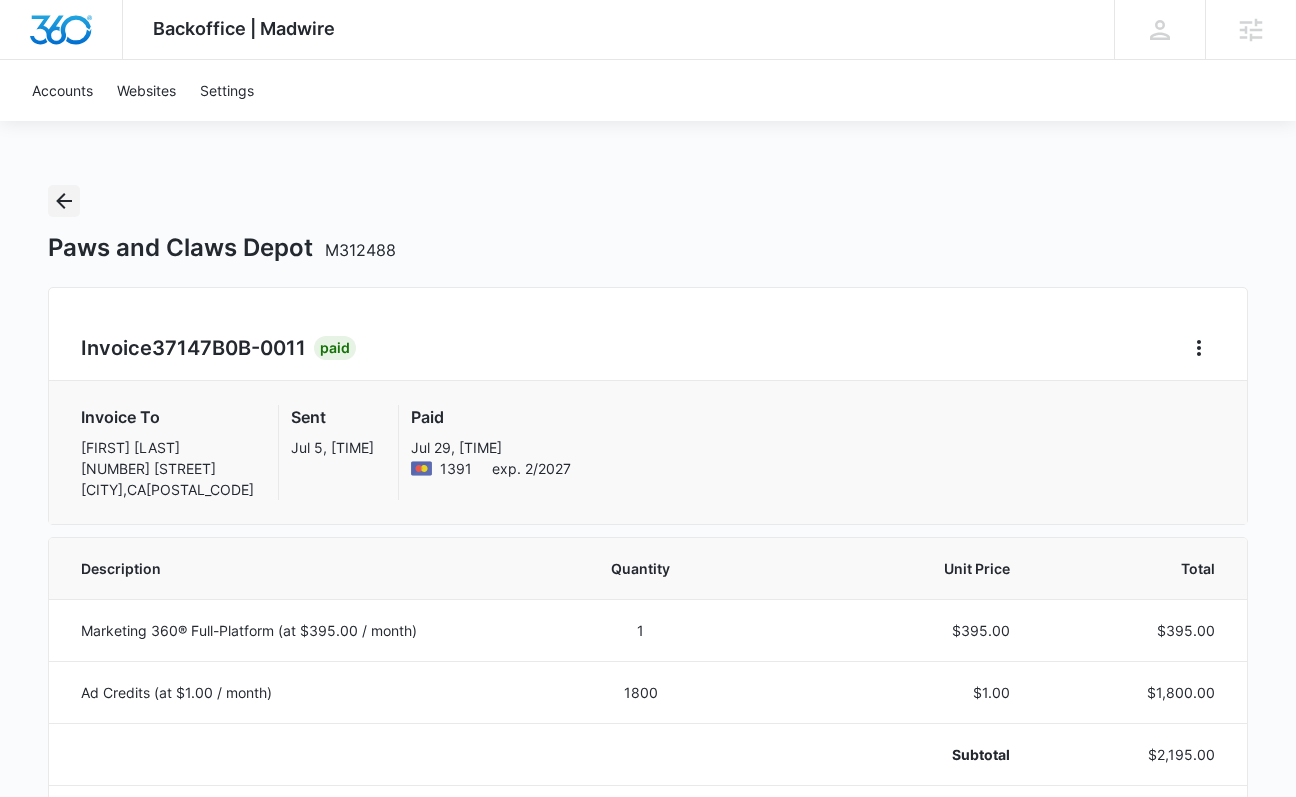 click 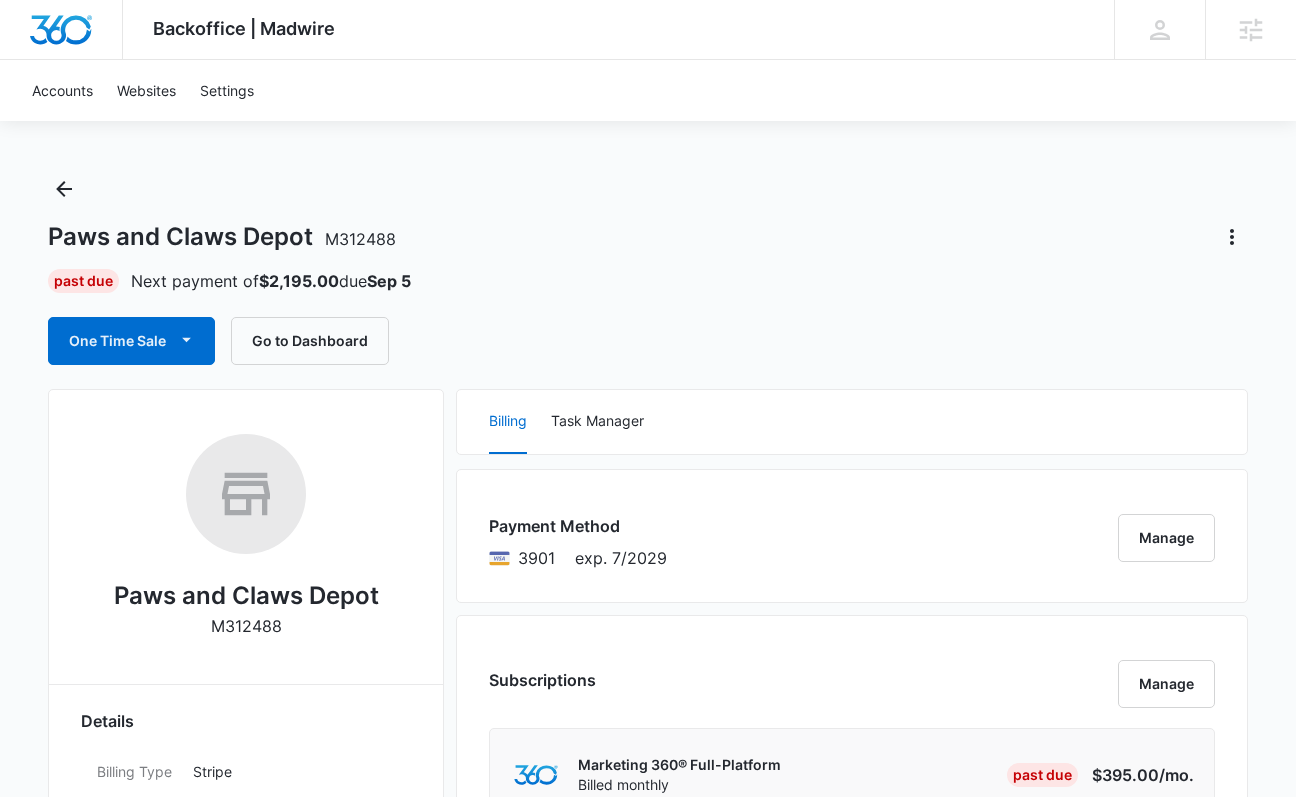 scroll, scrollTop: 20, scrollLeft: 0, axis: vertical 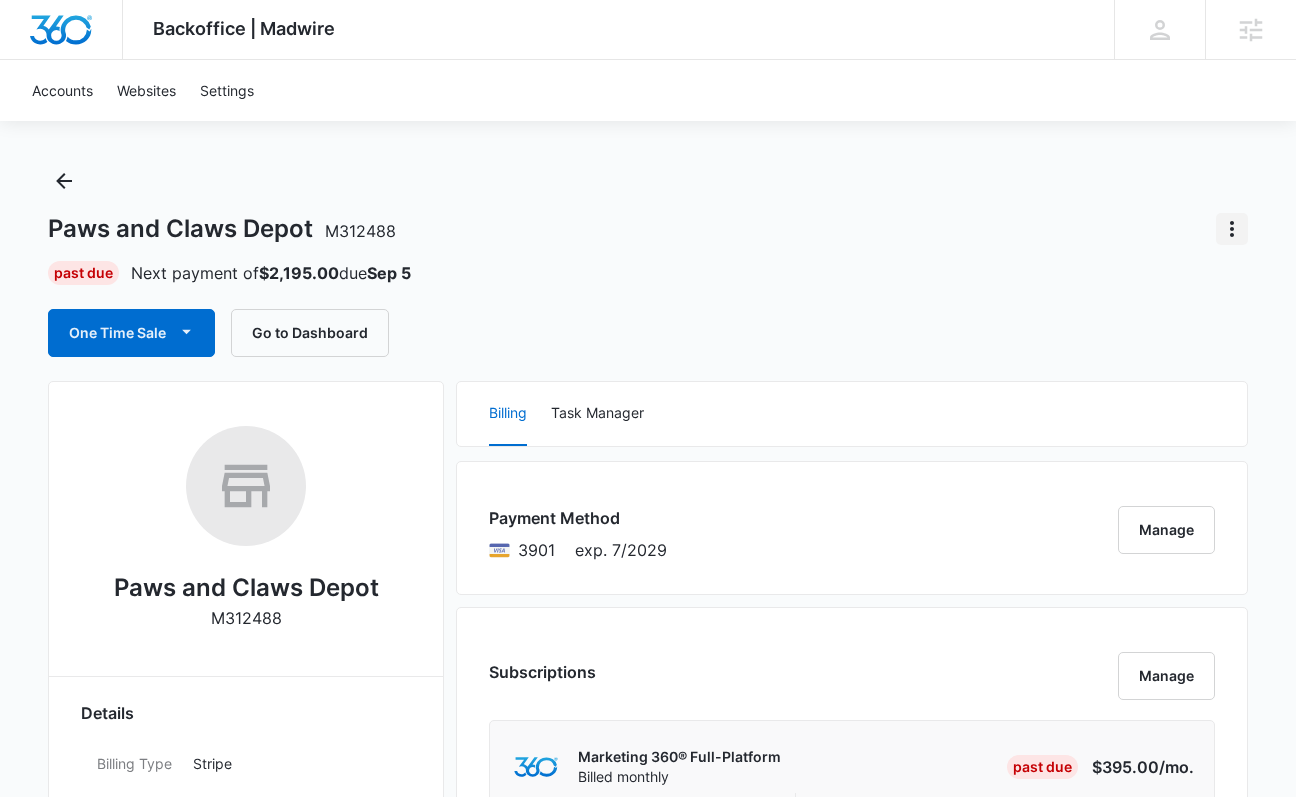 click 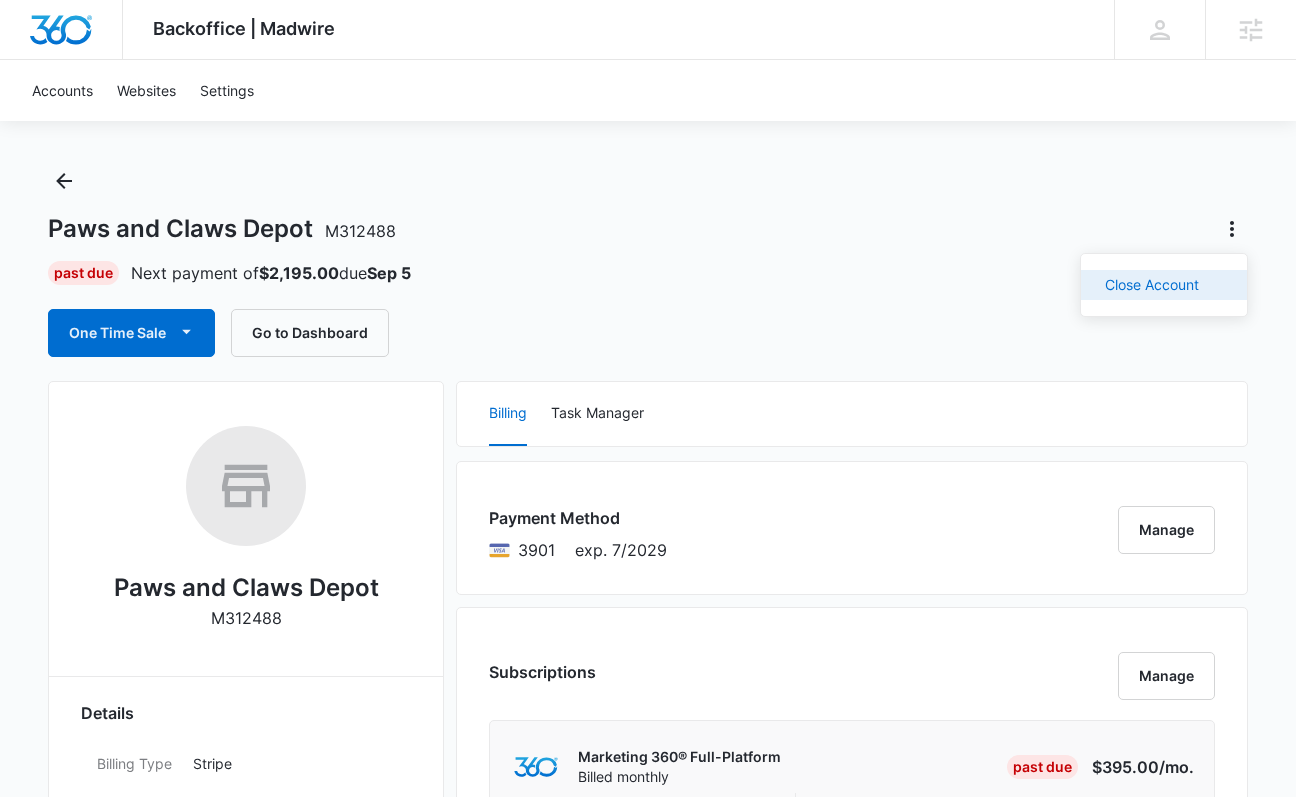 click on "Close Account" at bounding box center [1152, 285] 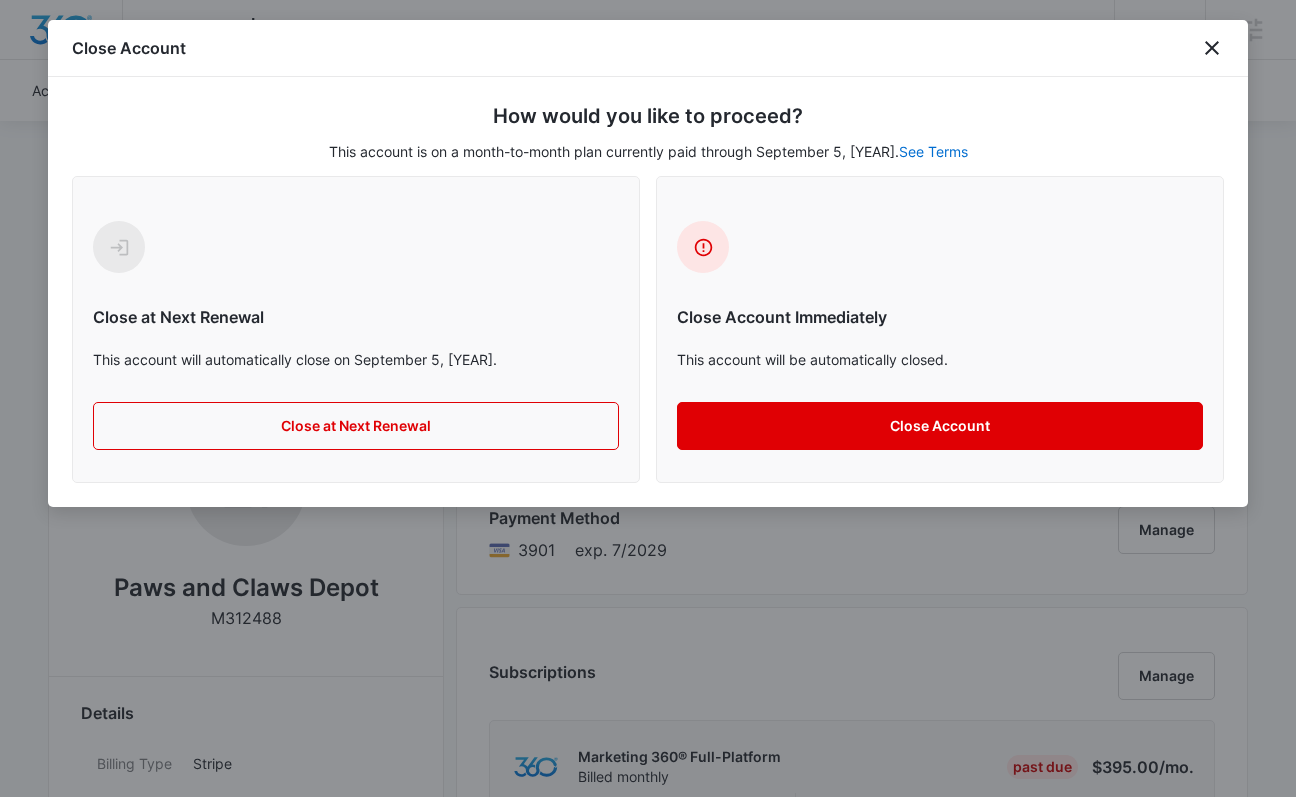 click on "Close Account" at bounding box center (940, 426) 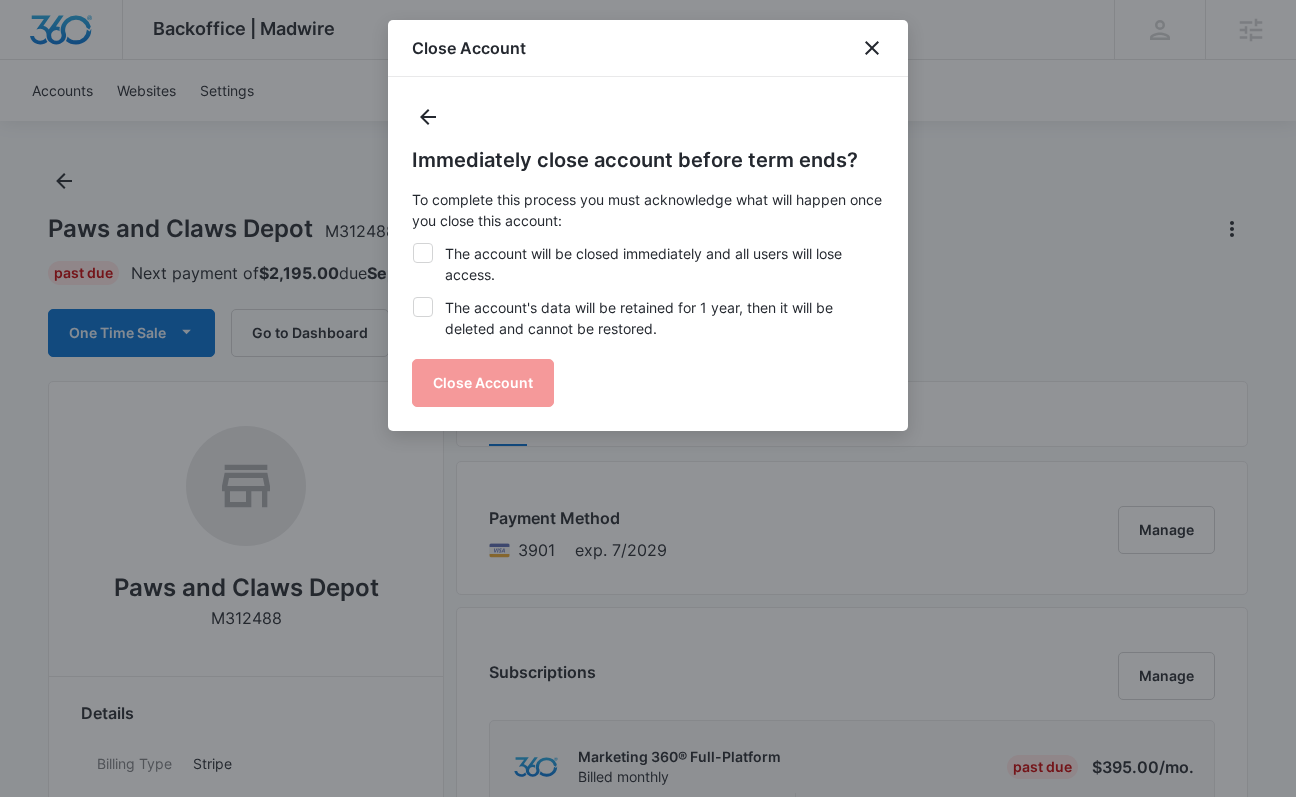 click on "The account will be closed immediately and all users will lose access." at bounding box center (648, 264) 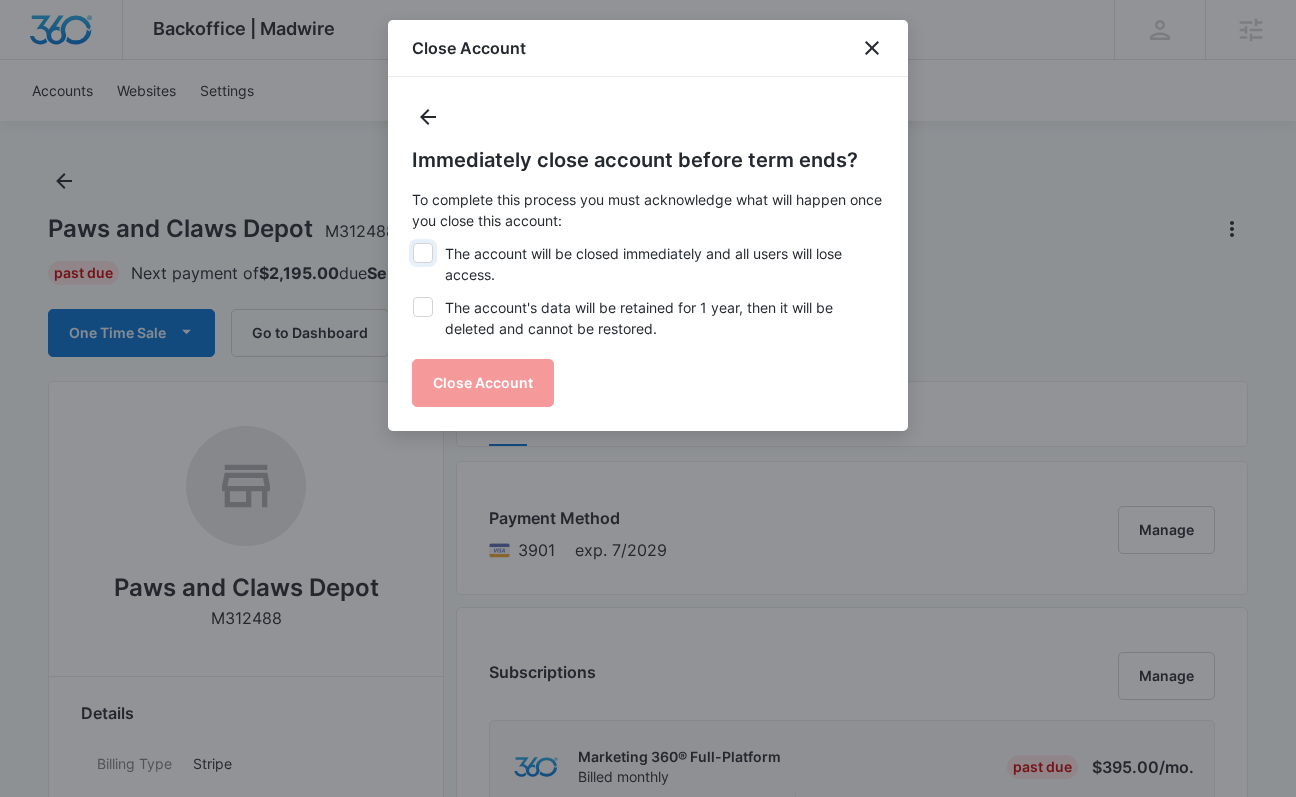 click on "The account will be closed immediately and all users will lose access." at bounding box center (412, 243) 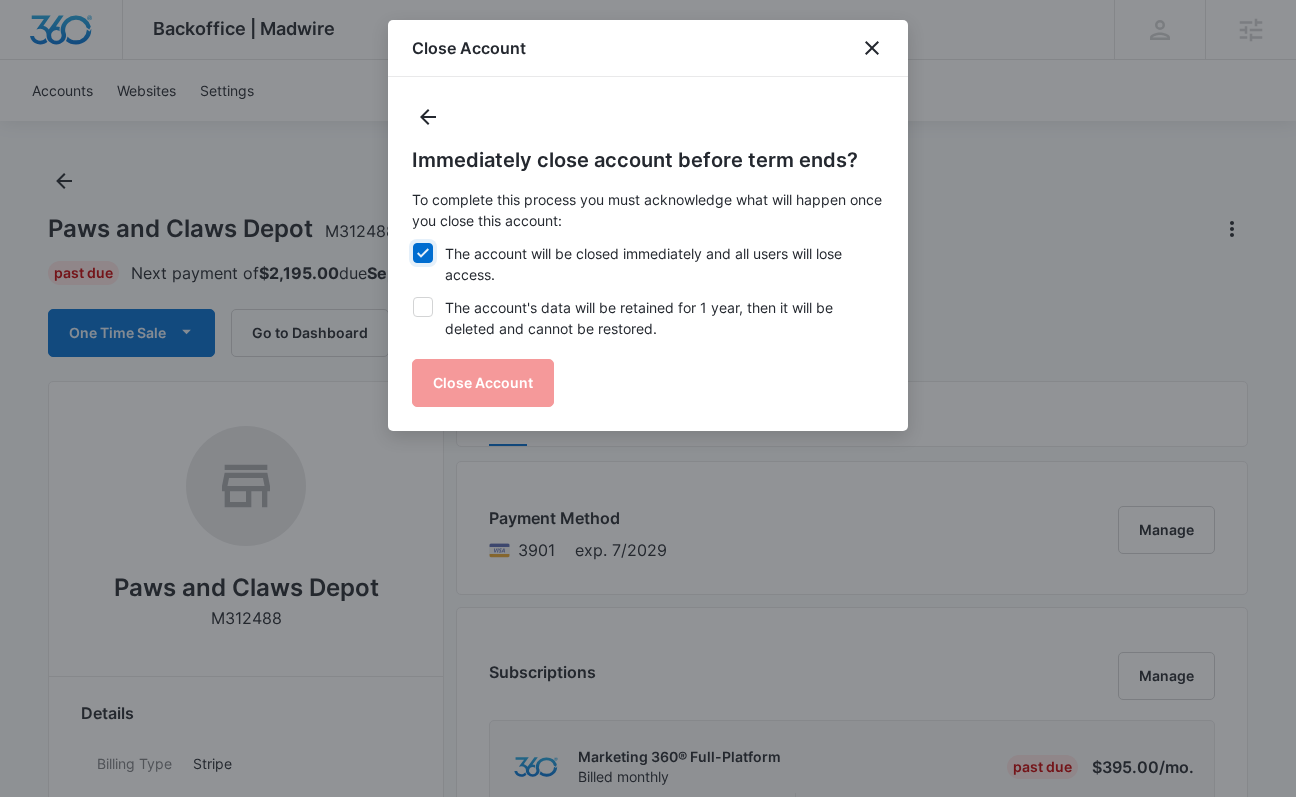 checkbox on "true" 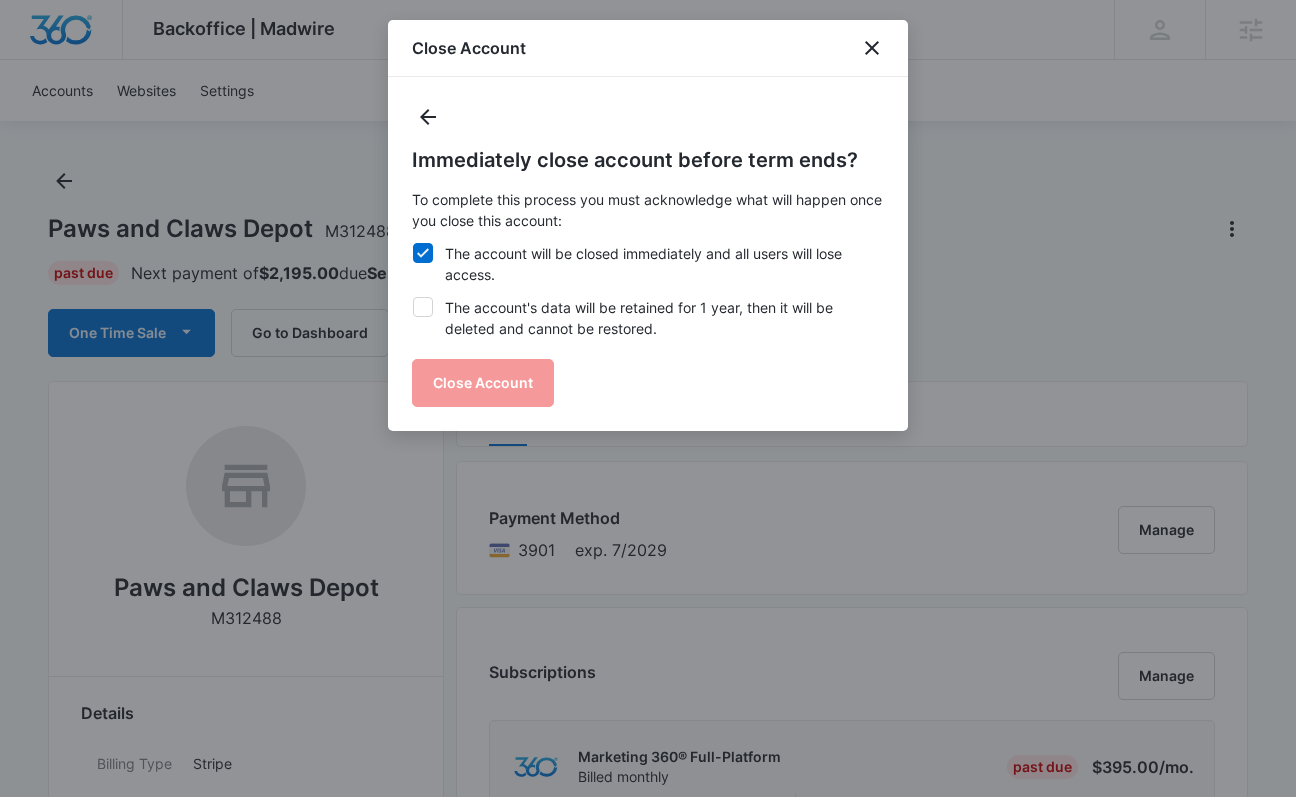 click on "The account's data will be retained for 1 year, then it will be deleted and cannot be restored." at bounding box center (648, 318) 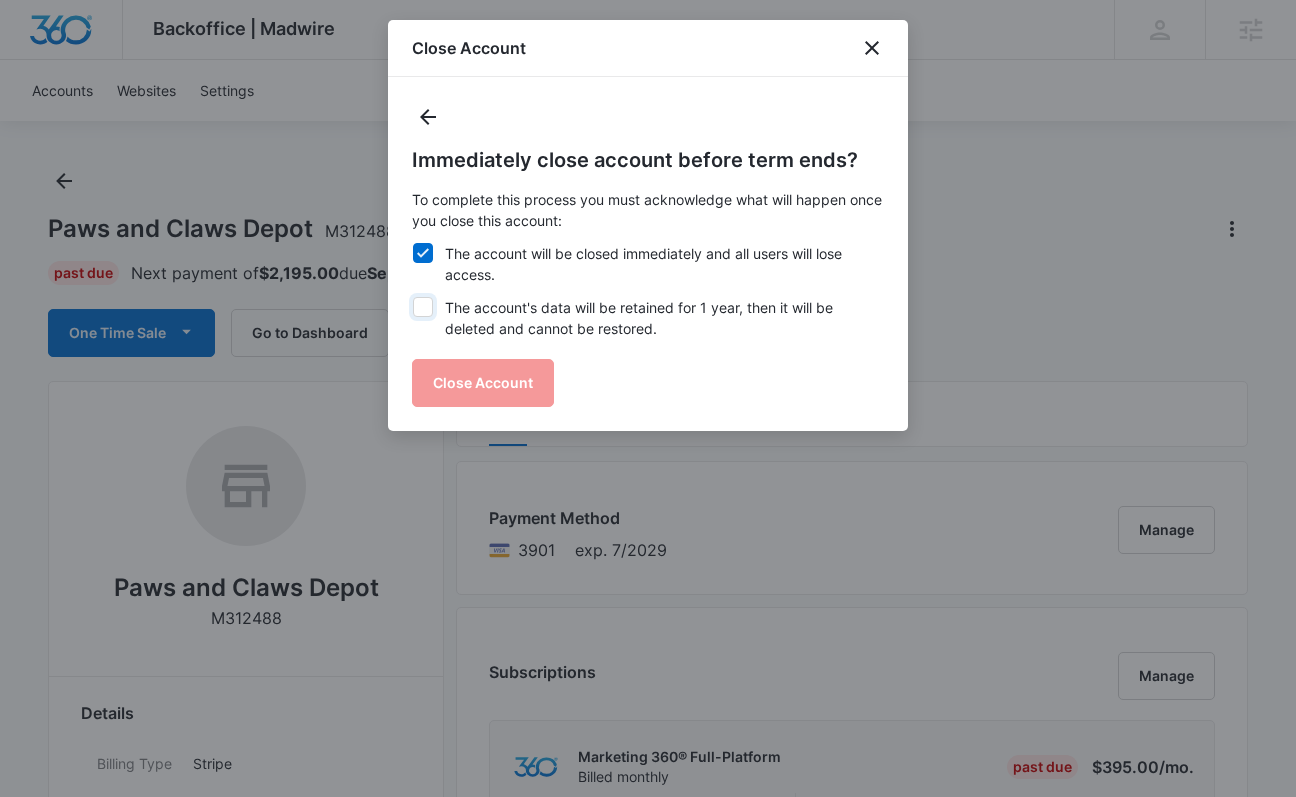 checkbox on "true" 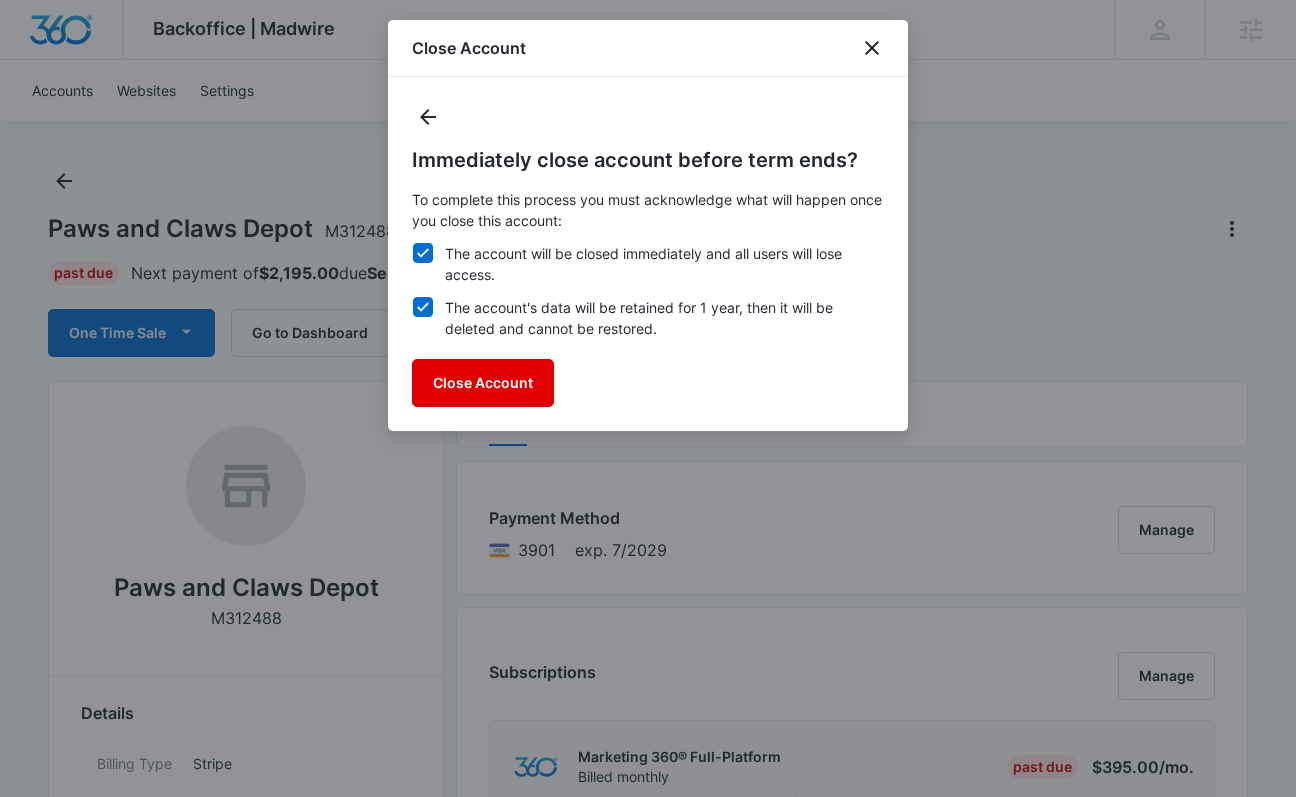 click on "Close Account" at bounding box center (483, 383) 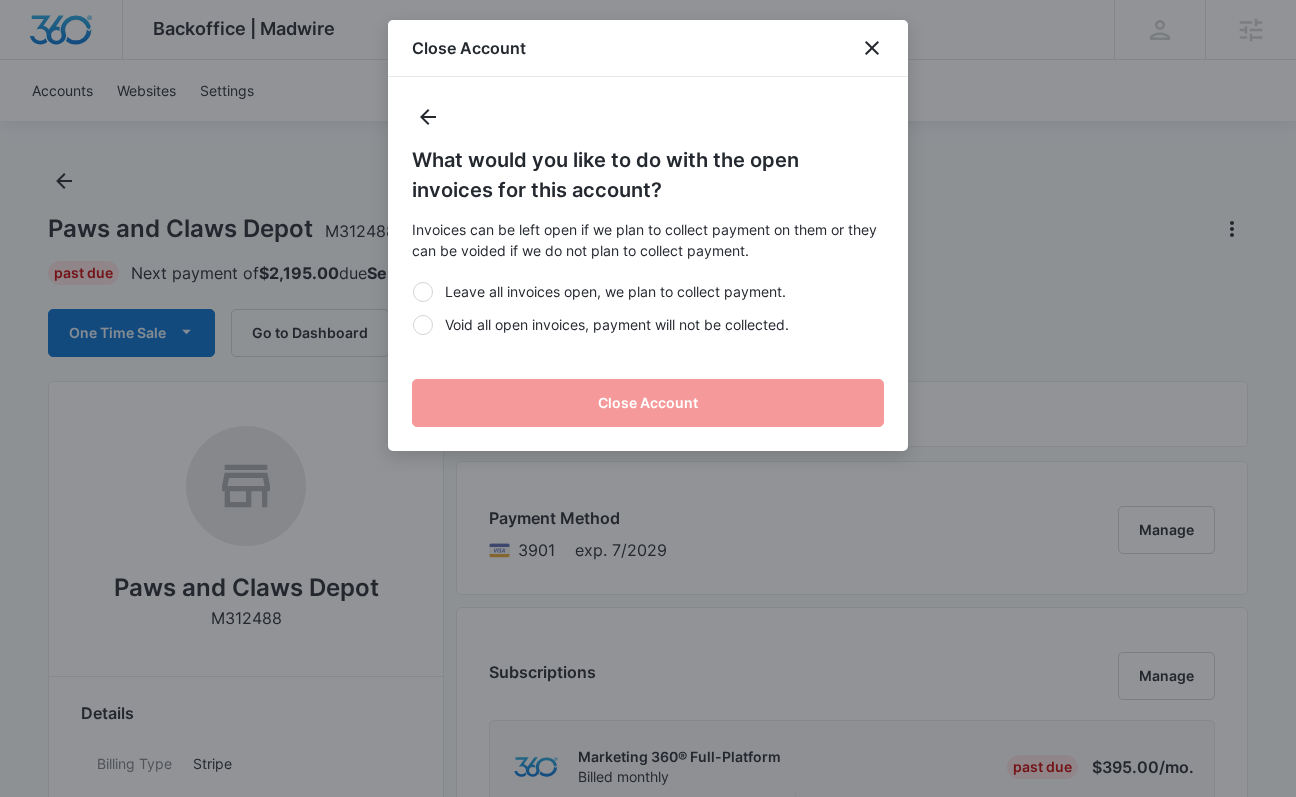 click on "Void all open invoices, payment will not be collected." at bounding box center (648, 324) 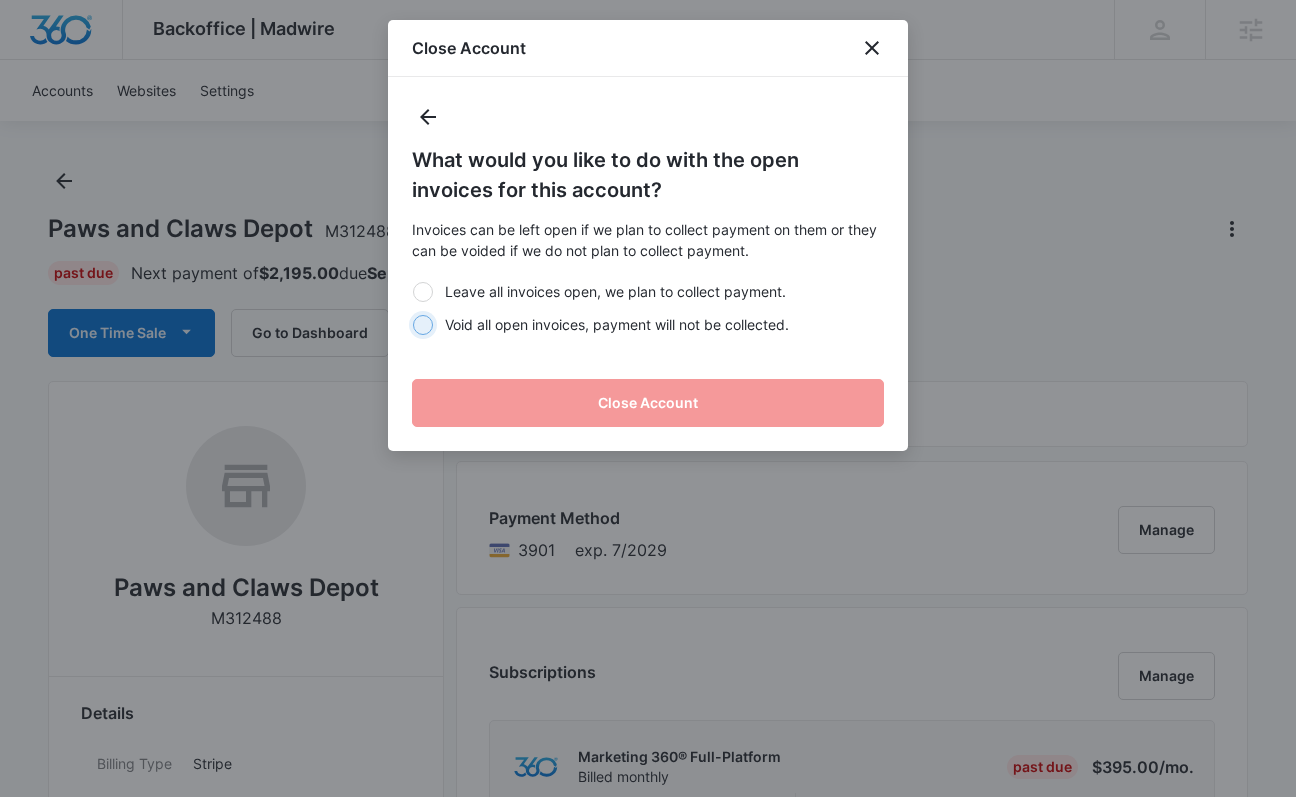 radio on "true" 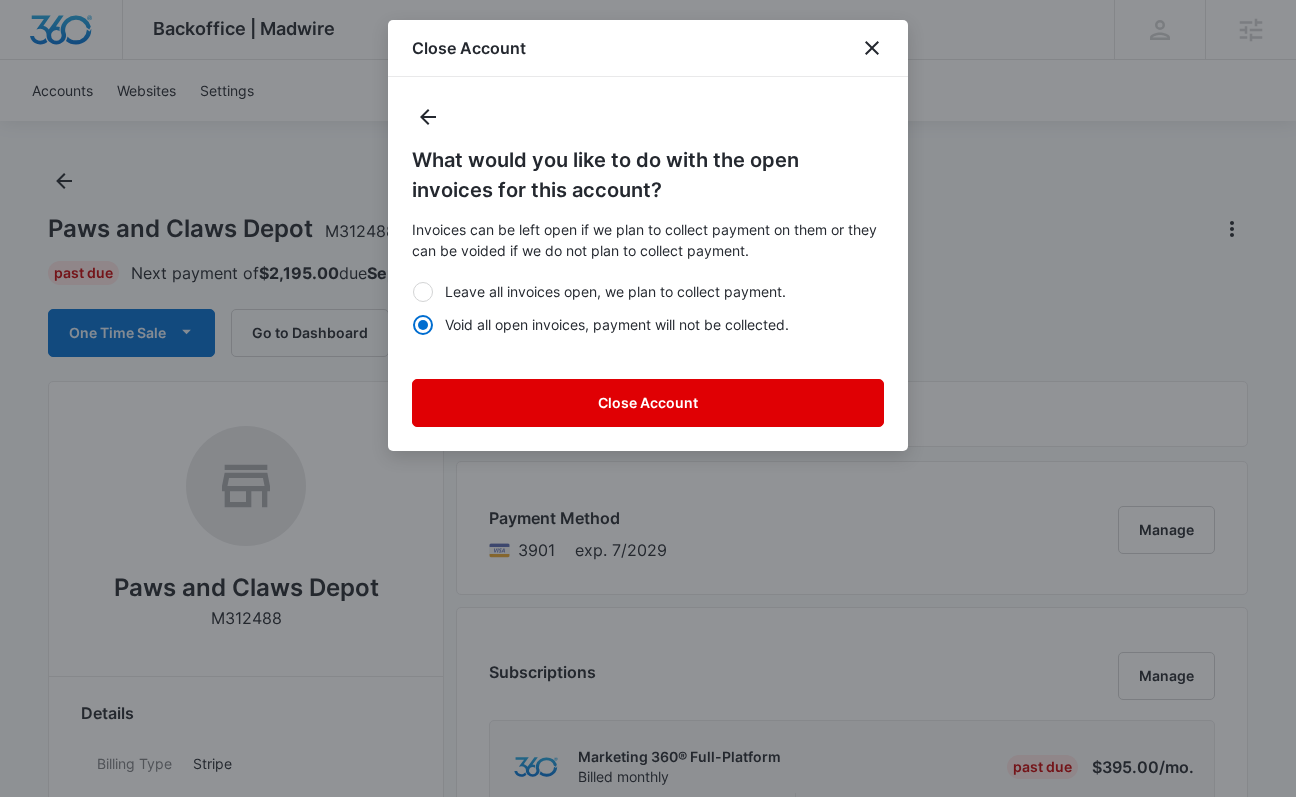 click on "Close Account" at bounding box center (648, 403) 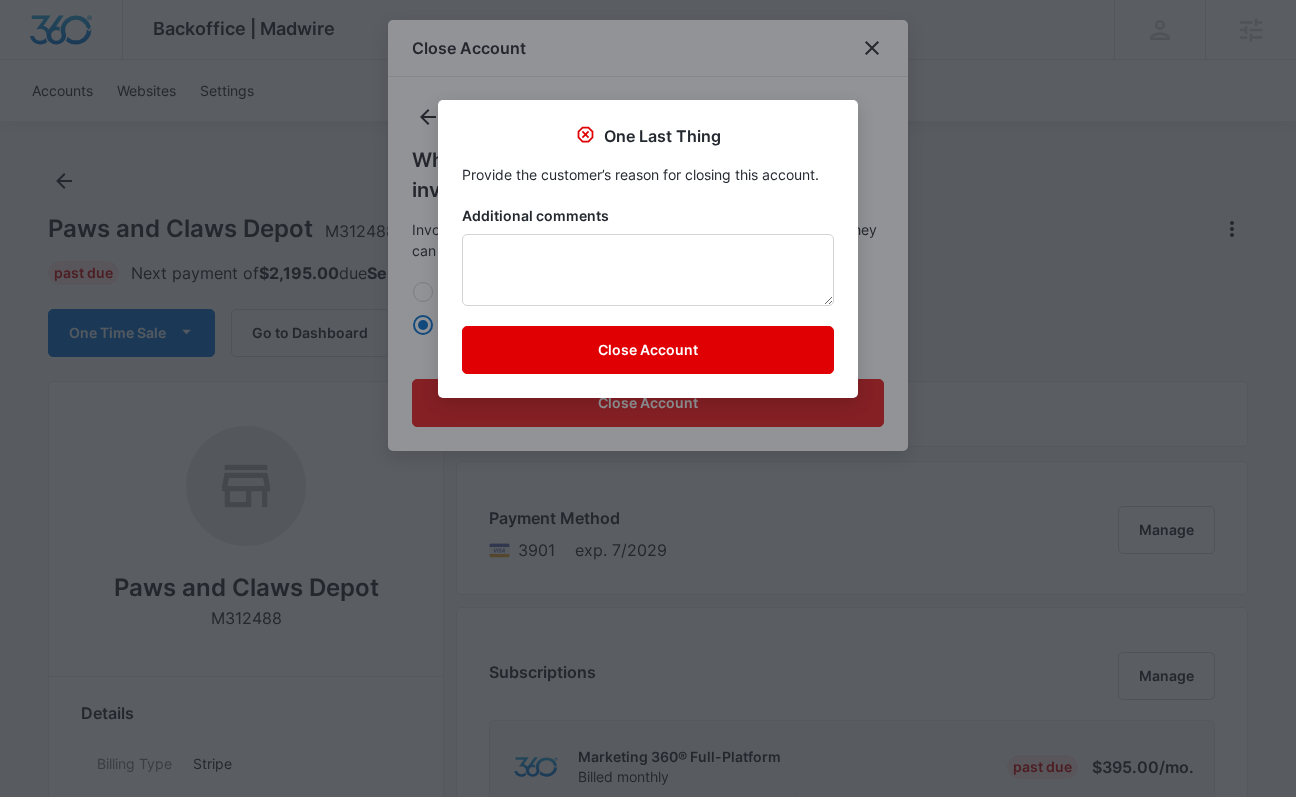 click on "Close Account" at bounding box center (648, 350) 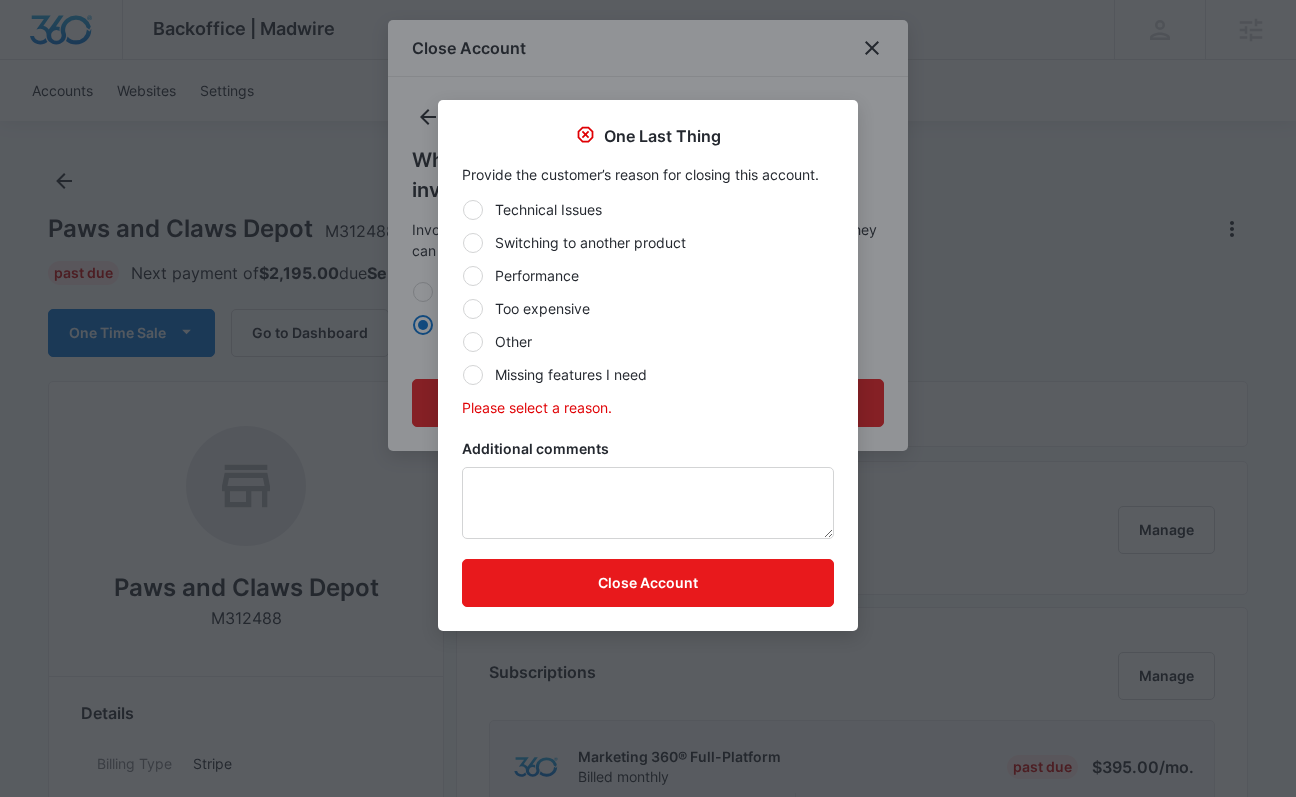 click on "Other" at bounding box center (648, 341) 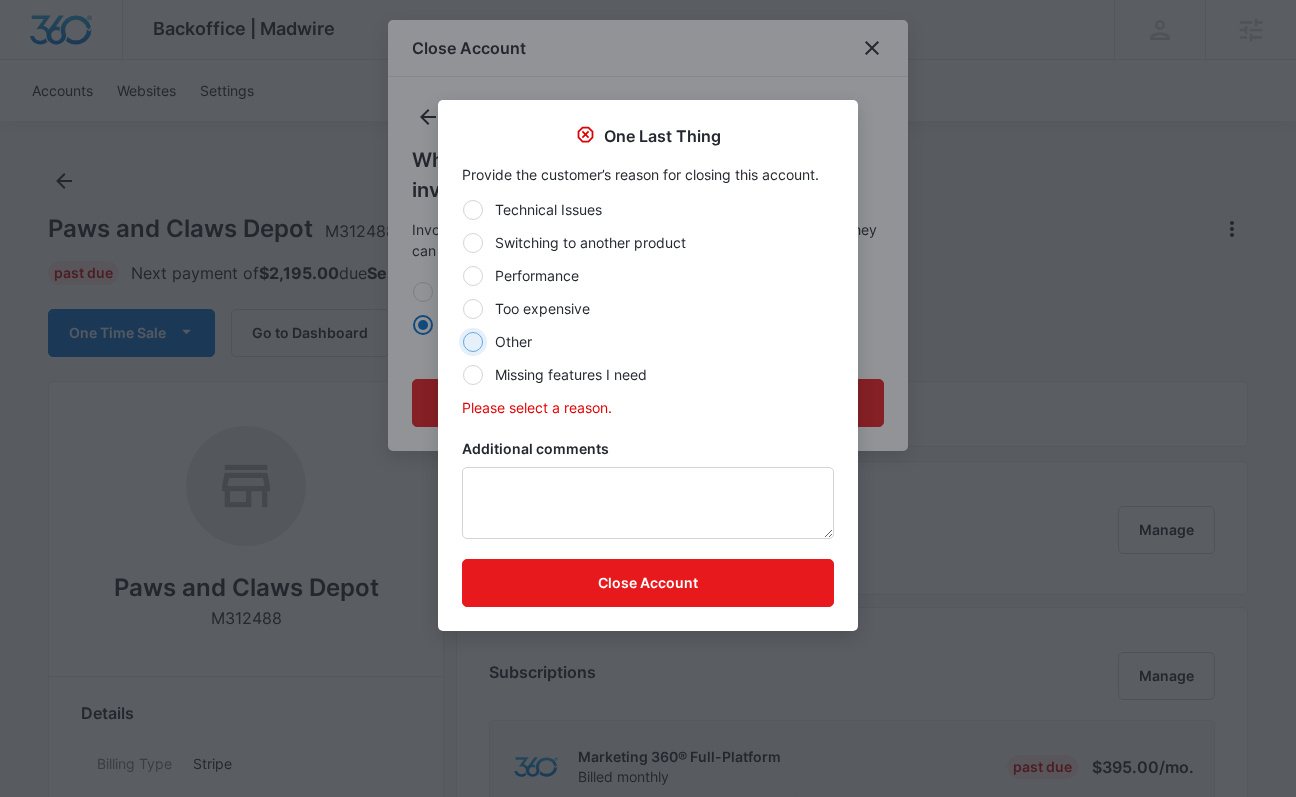 click on "Other" at bounding box center [462, 341] 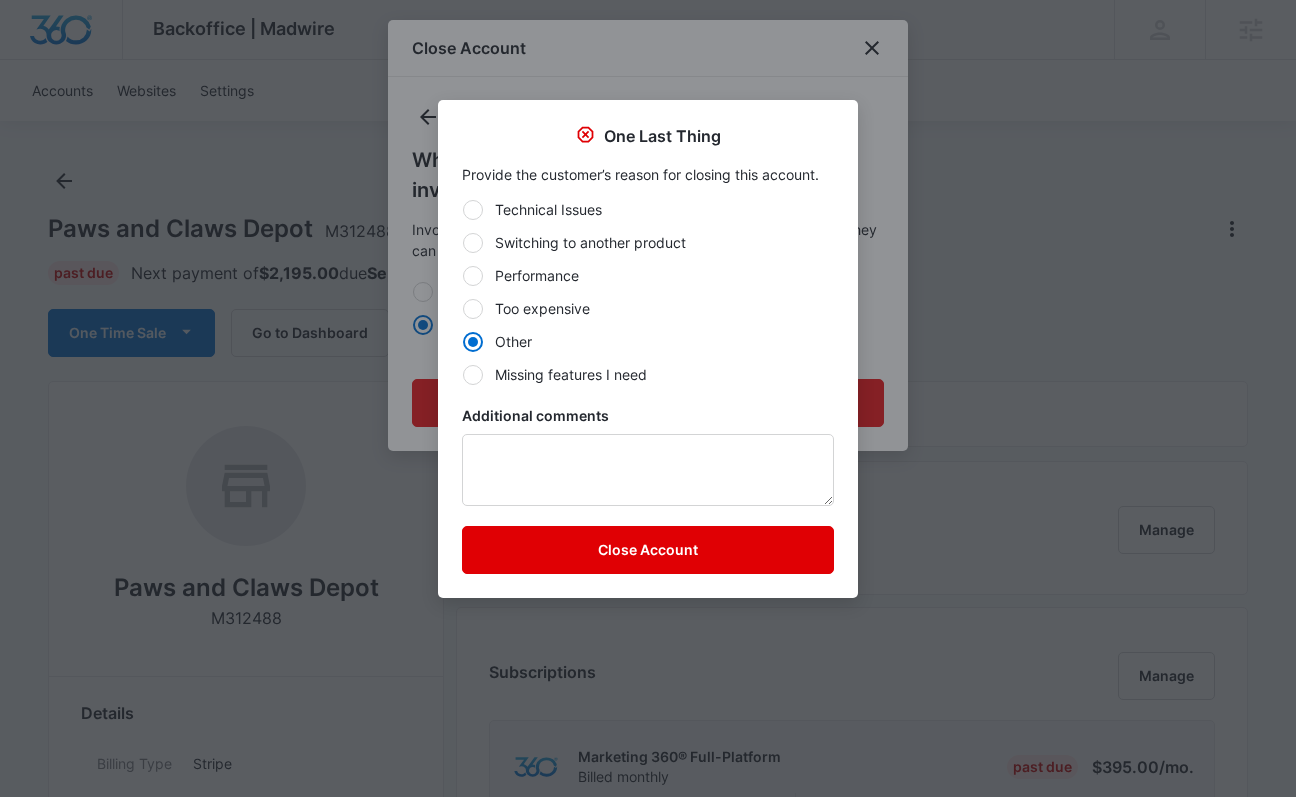 click on "Close Account" at bounding box center (648, 550) 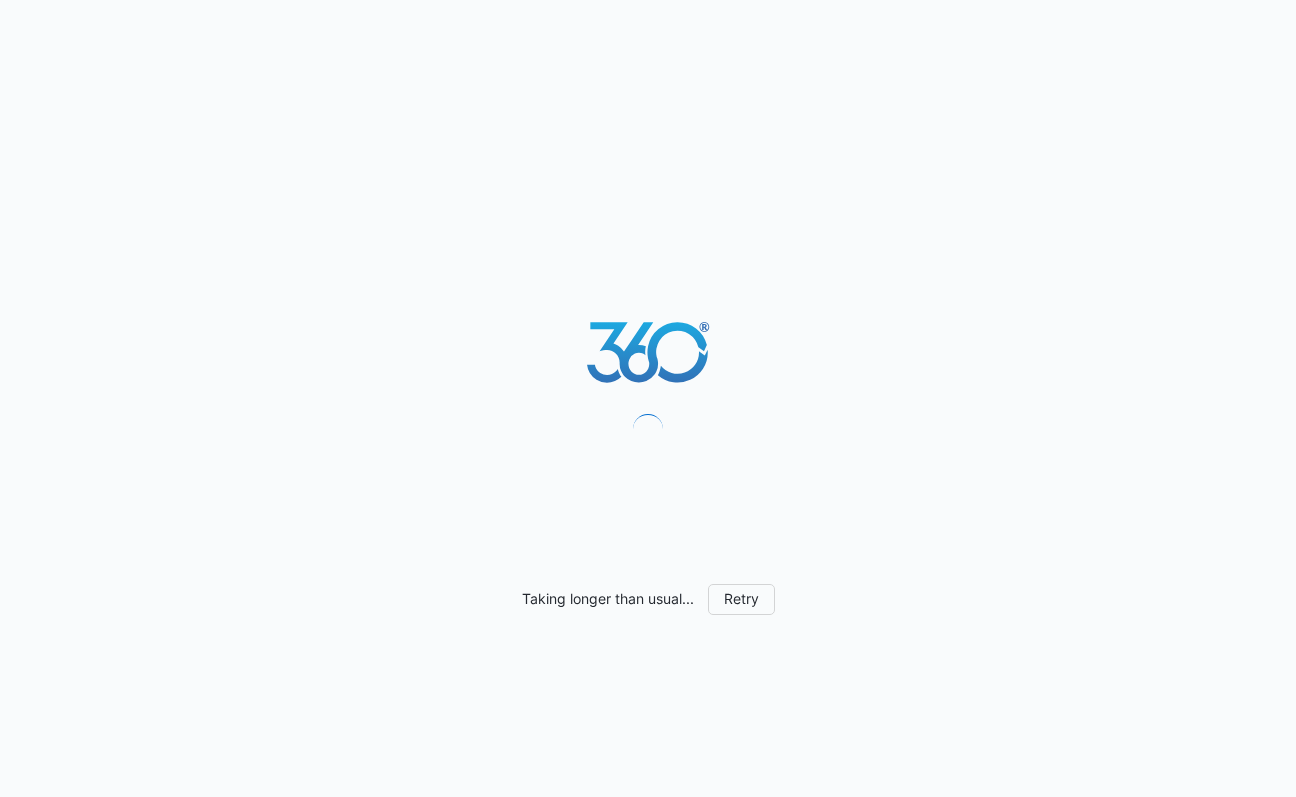 scroll, scrollTop: 0, scrollLeft: 0, axis: both 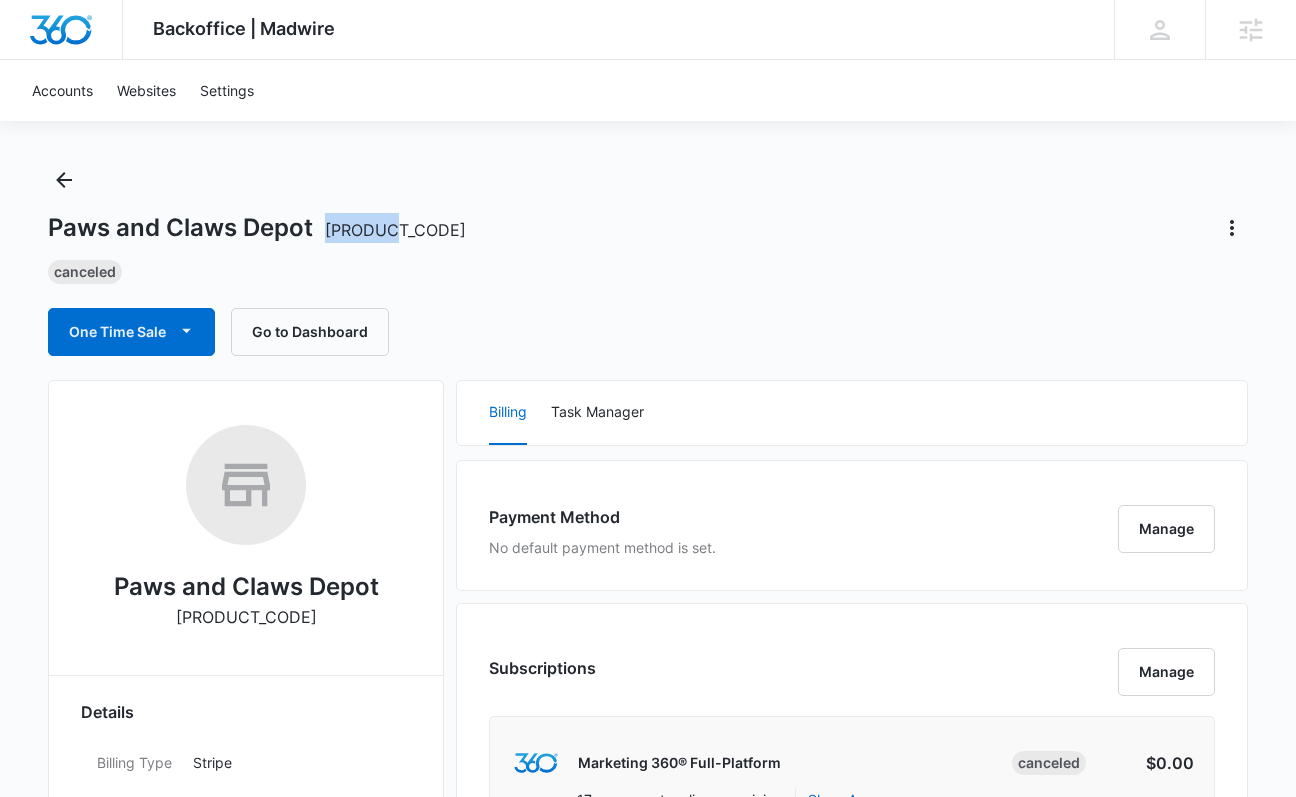 drag, startPoint x: 404, startPoint y: 225, endPoint x: 329, endPoint y: 225, distance: 75 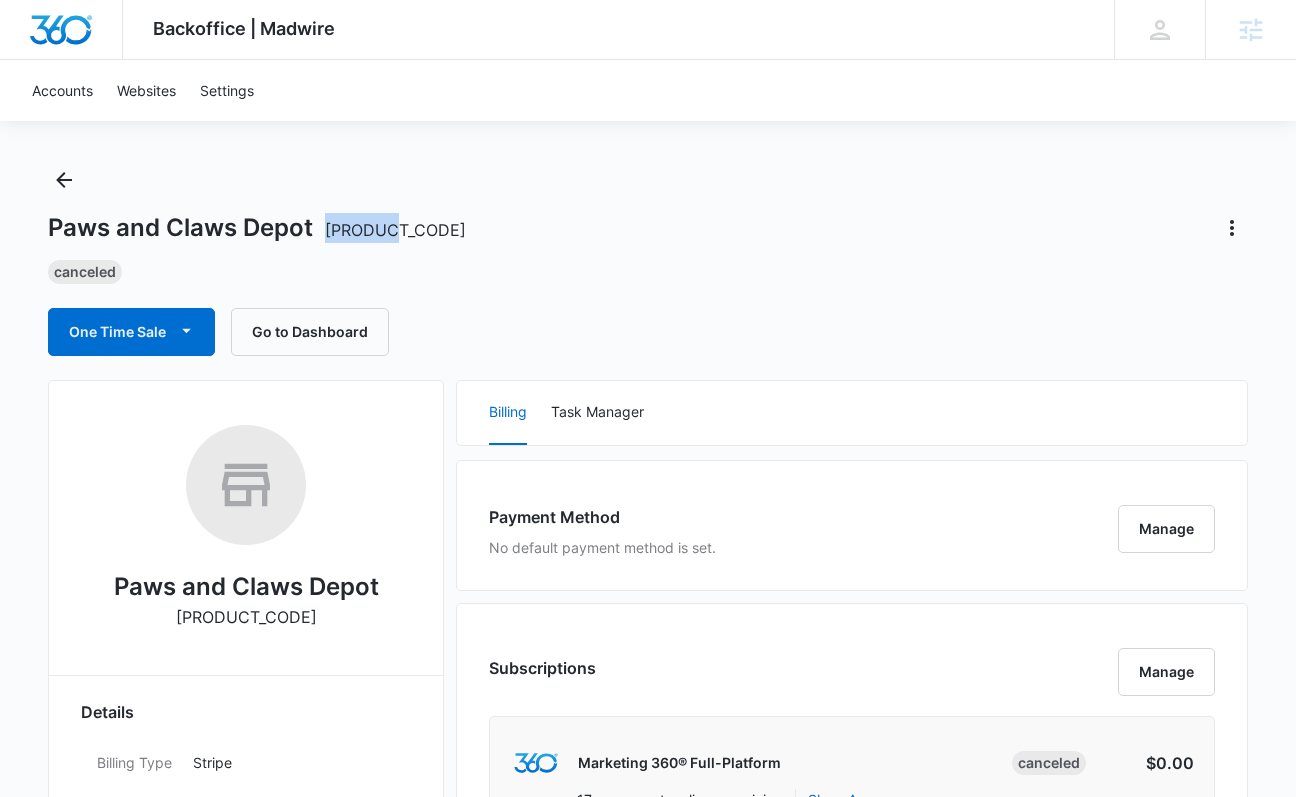 copy on "M312488" 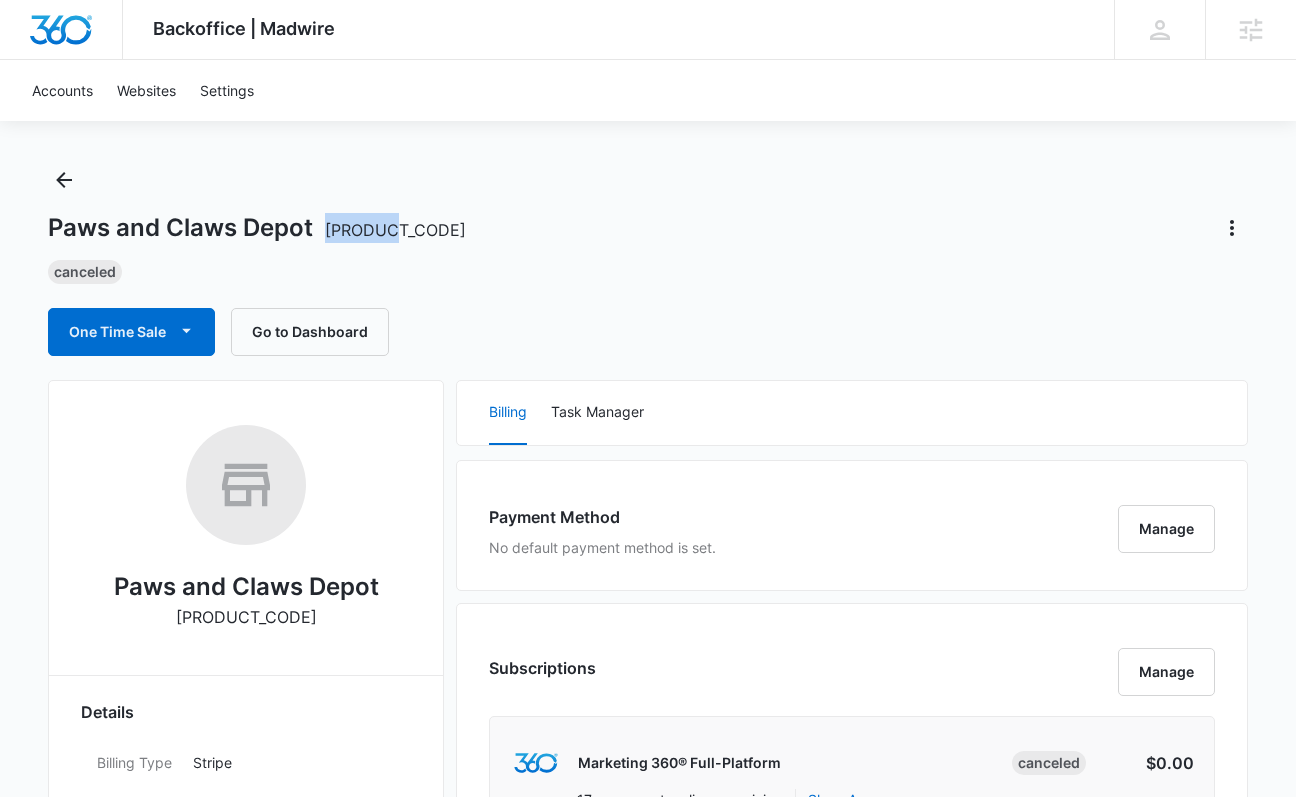 click on "Paws and Claws Depot M312488" at bounding box center [648, 228] 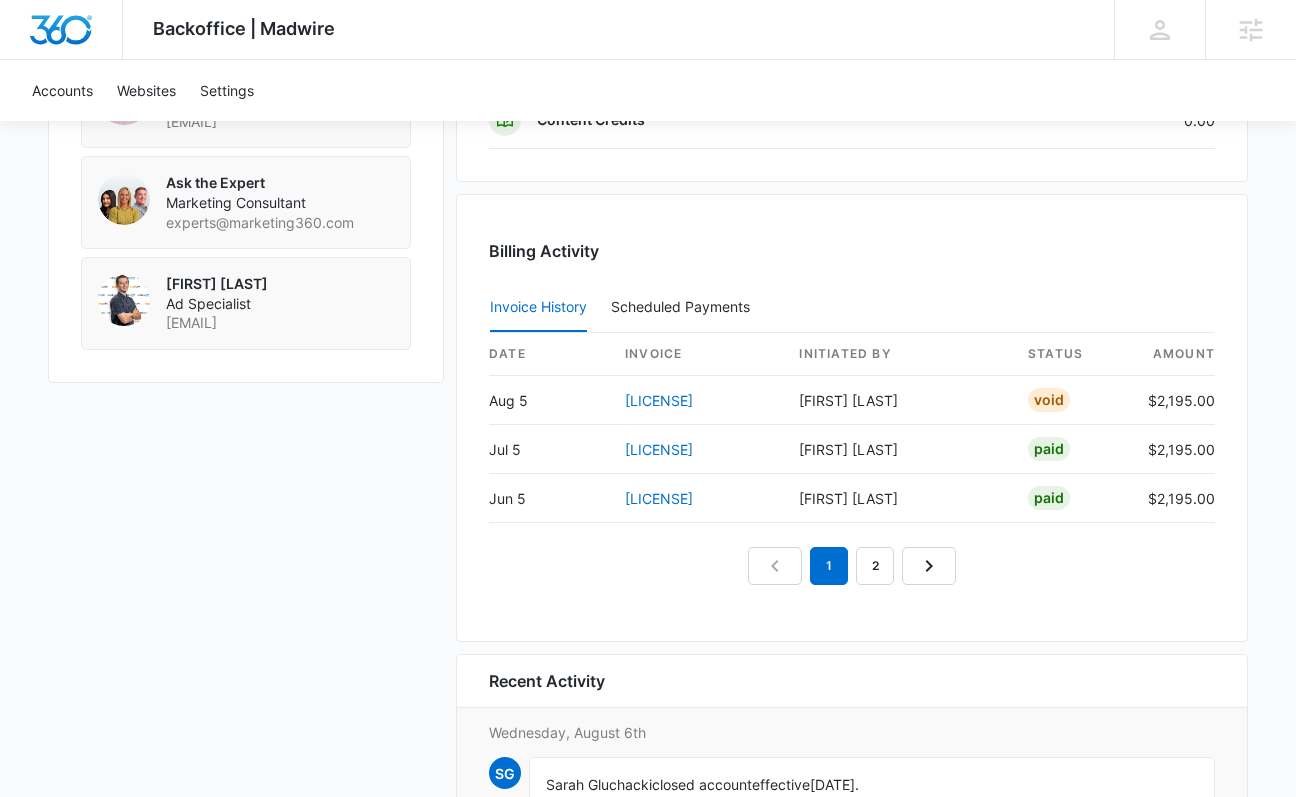 scroll, scrollTop: 1754, scrollLeft: 0, axis: vertical 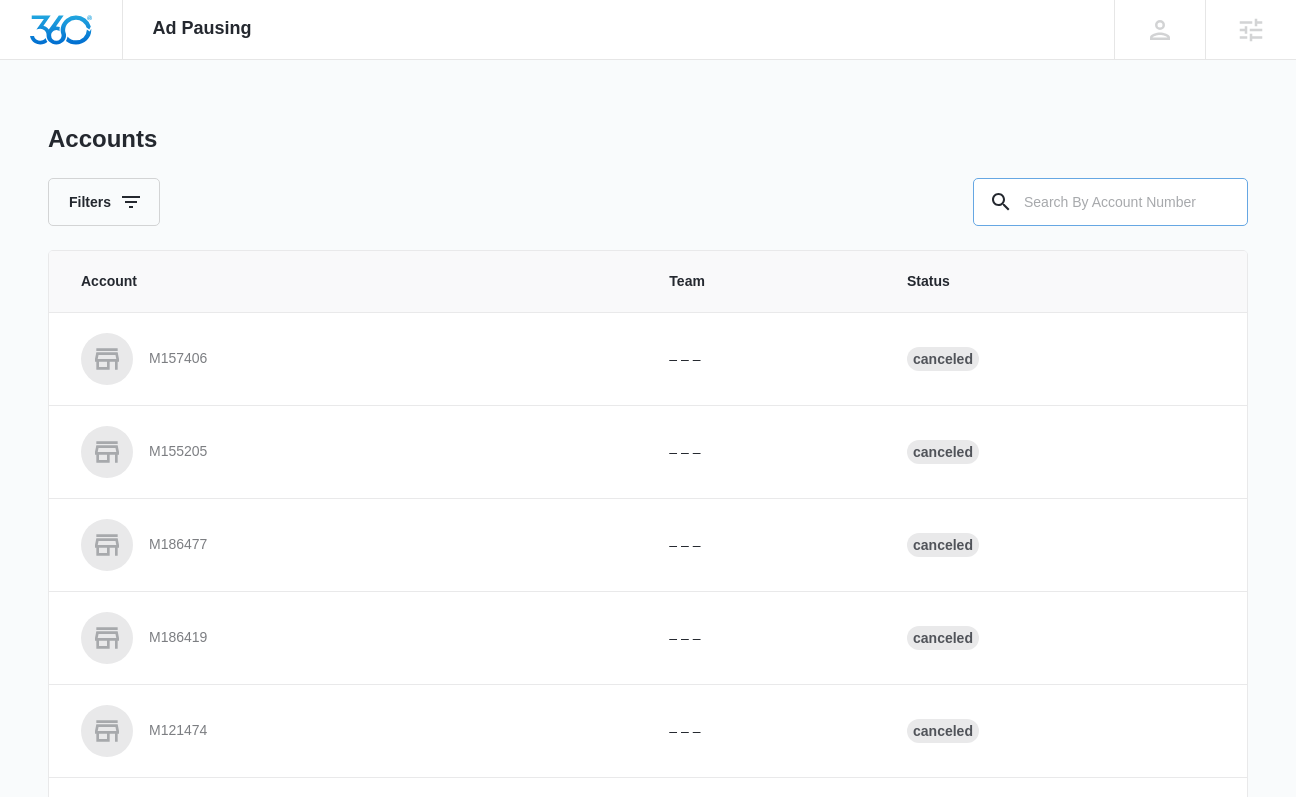 click at bounding box center (1110, 202) 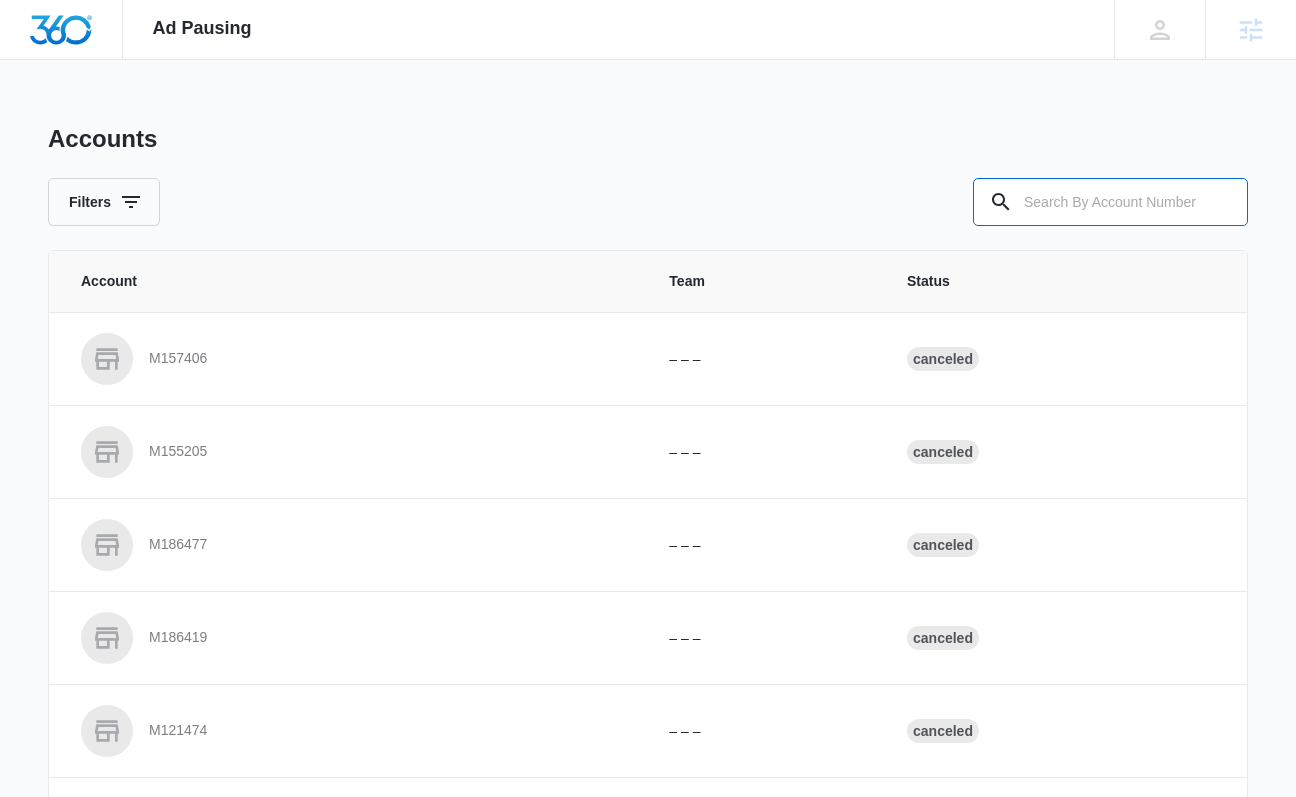 paste on "M312488" 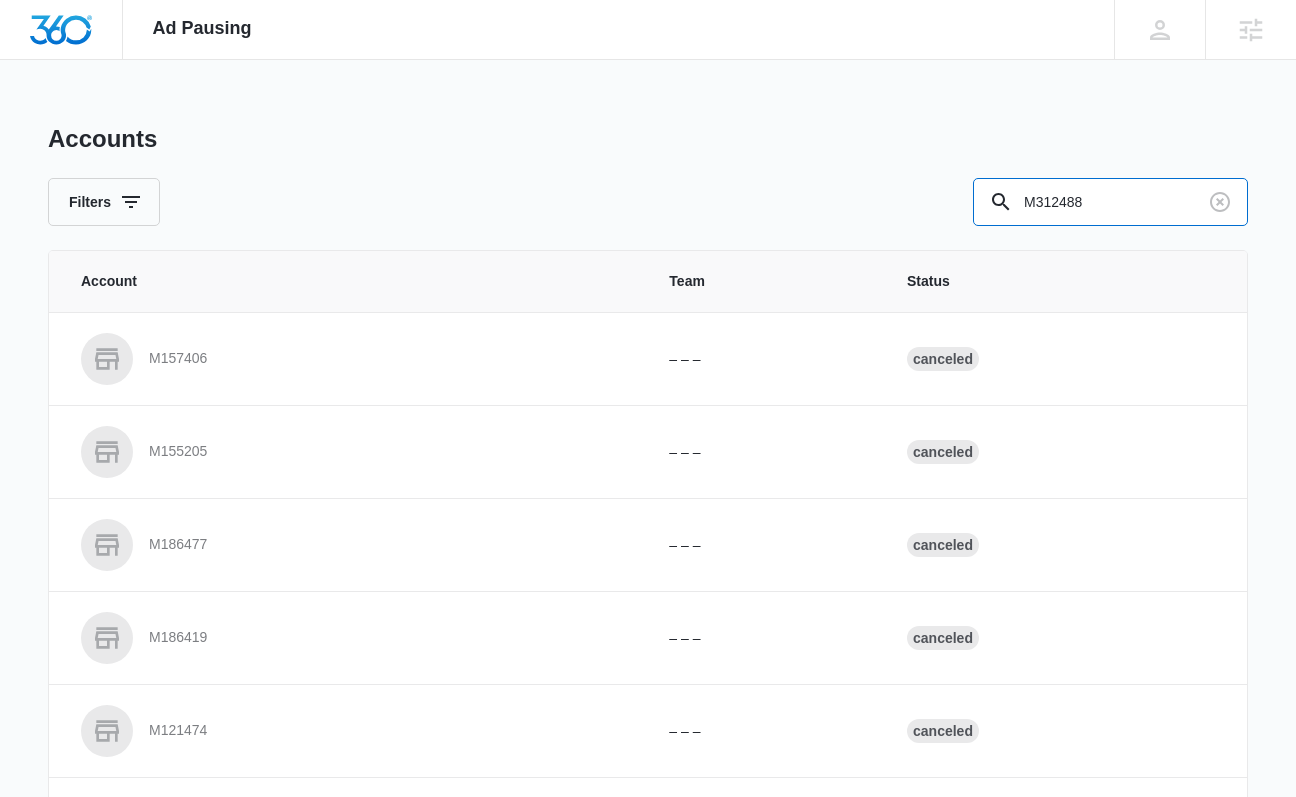 type on "M312488" 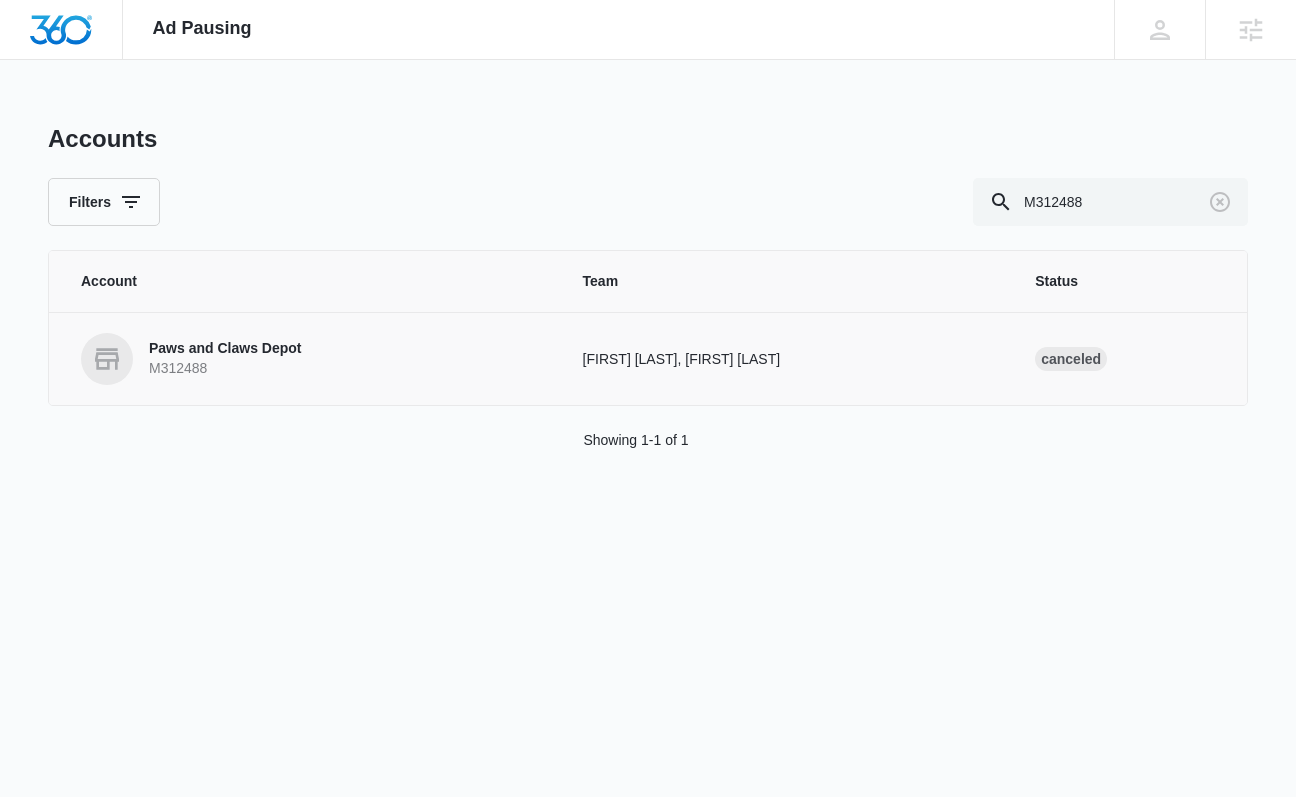 click on "Paws and Claws Depot" at bounding box center [225, 349] 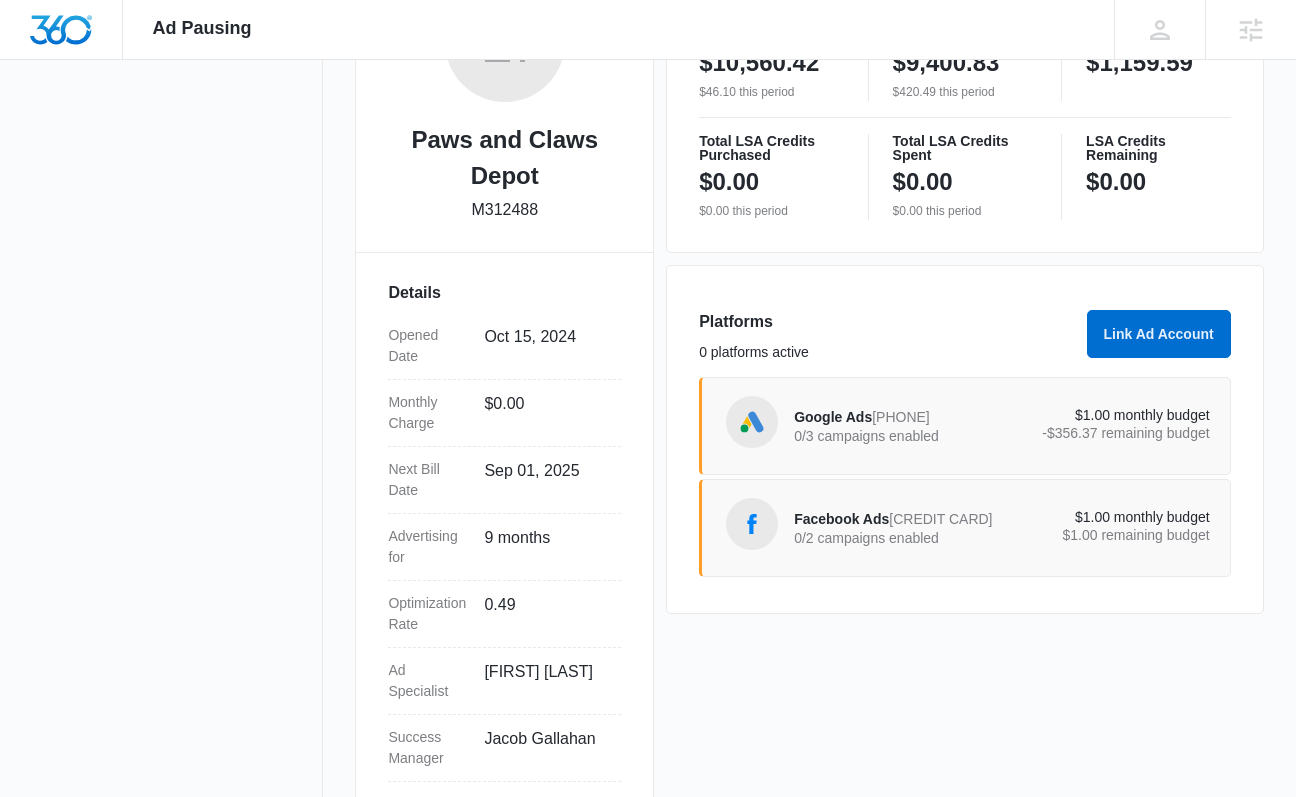 scroll, scrollTop: 414, scrollLeft: 0, axis: vertical 